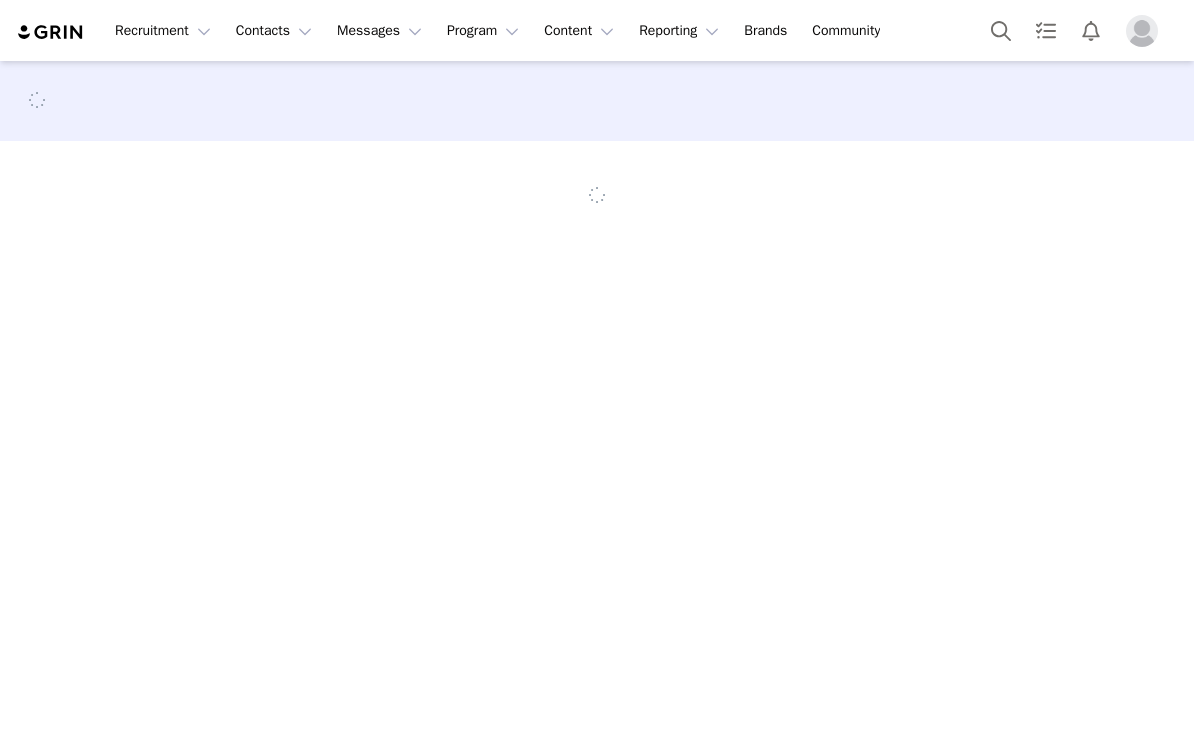scroll, scrollTop: 0, scrollLeft: 0, axis: both 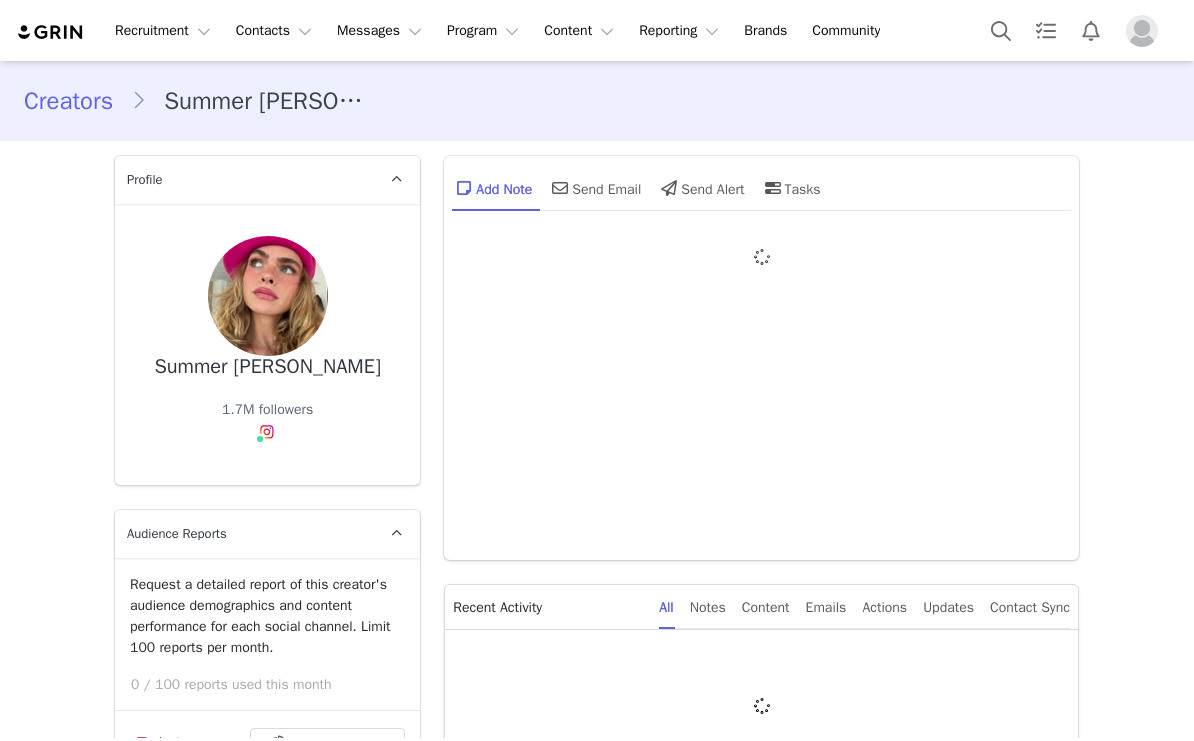 type on "Summer" 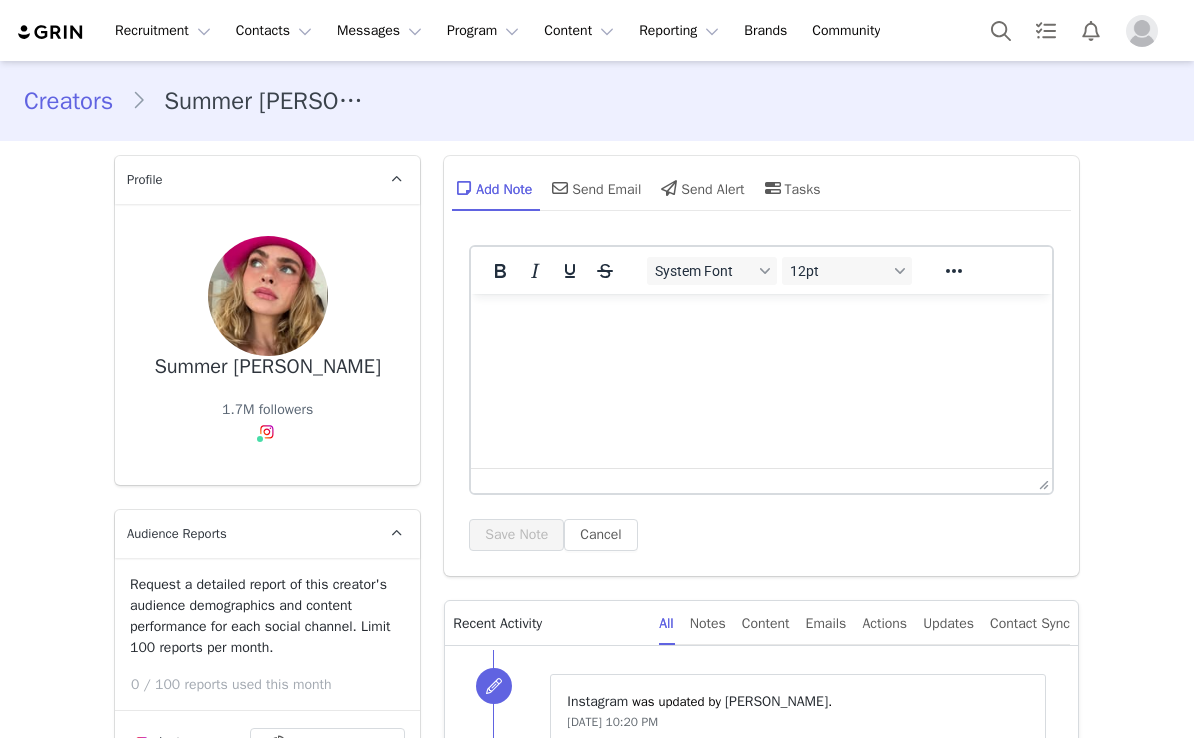 type on "+1 ([GEOGRAPHIC_DATA])" 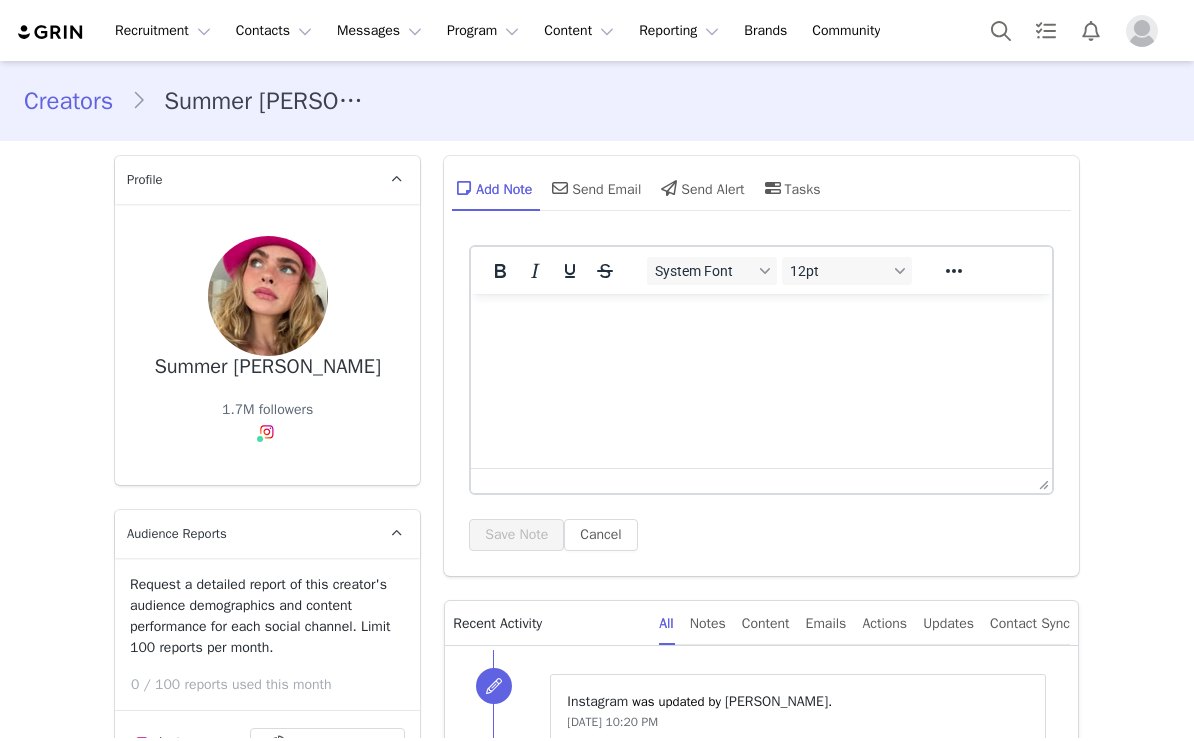 scroll, scrollTop: 0, scrollLeft: 0, axis: both 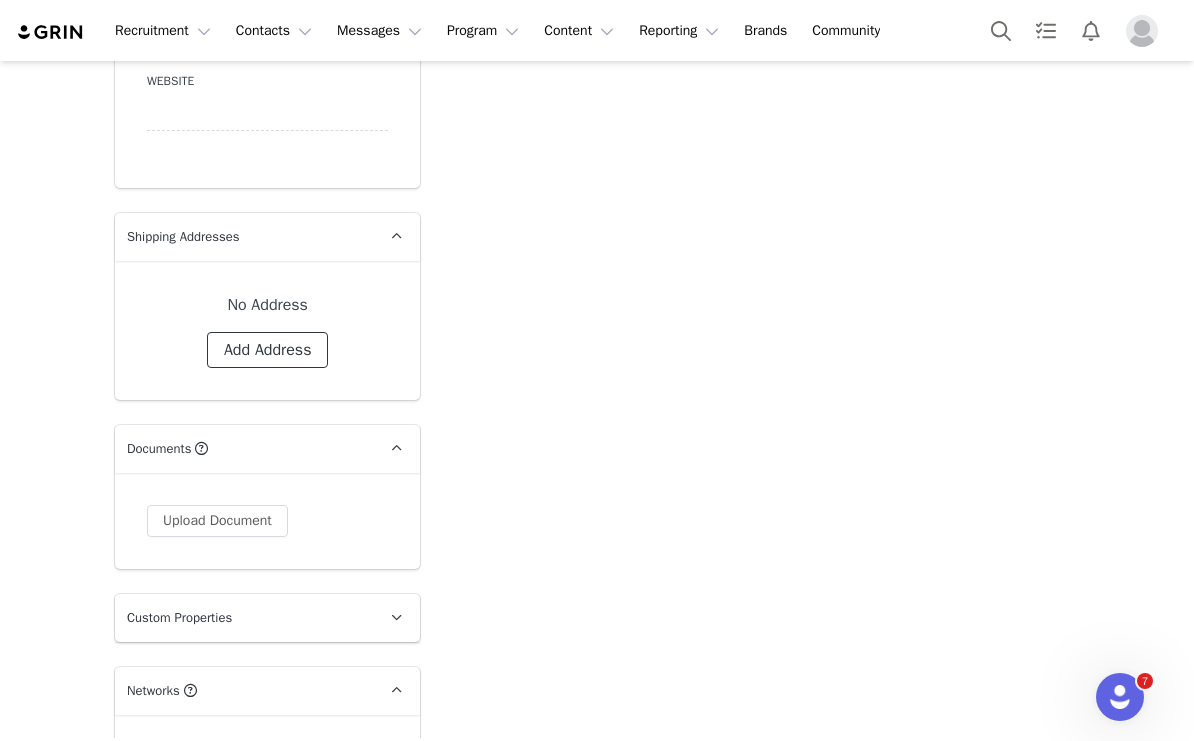 click on "Add Address" at bounding box center [268, 350] 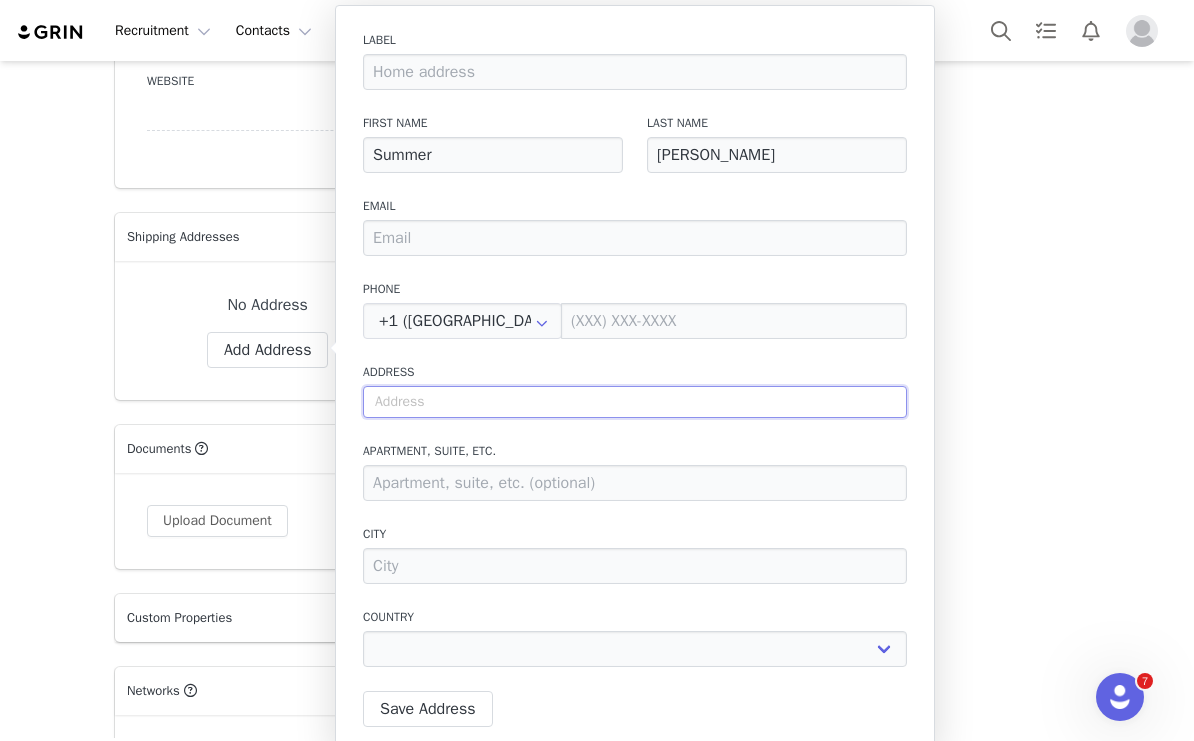 click at bounding box center (635, 402) 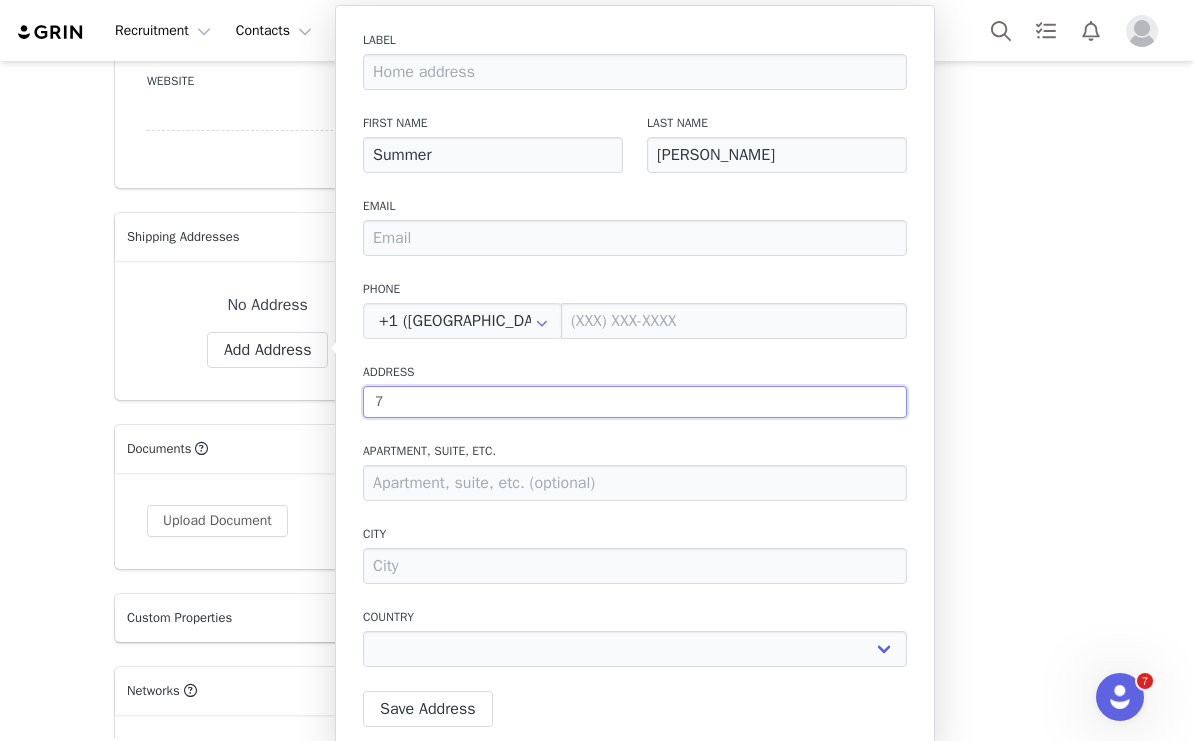 type on "71" 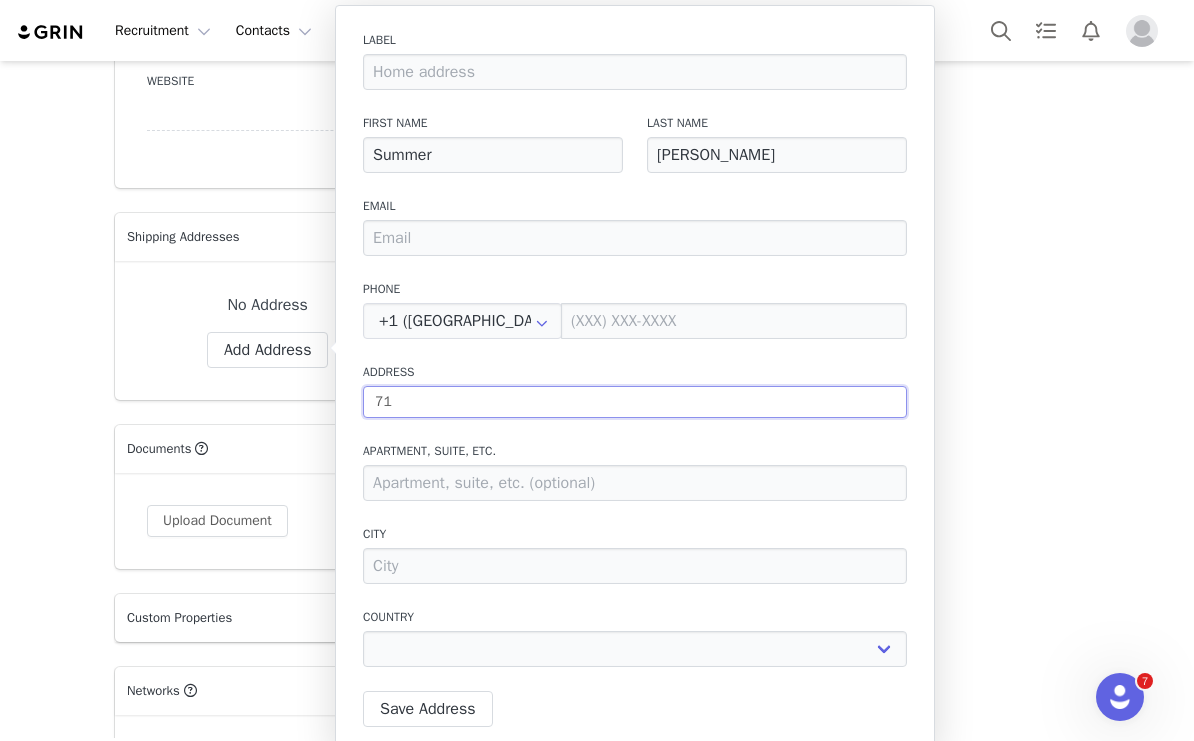 type on "714" 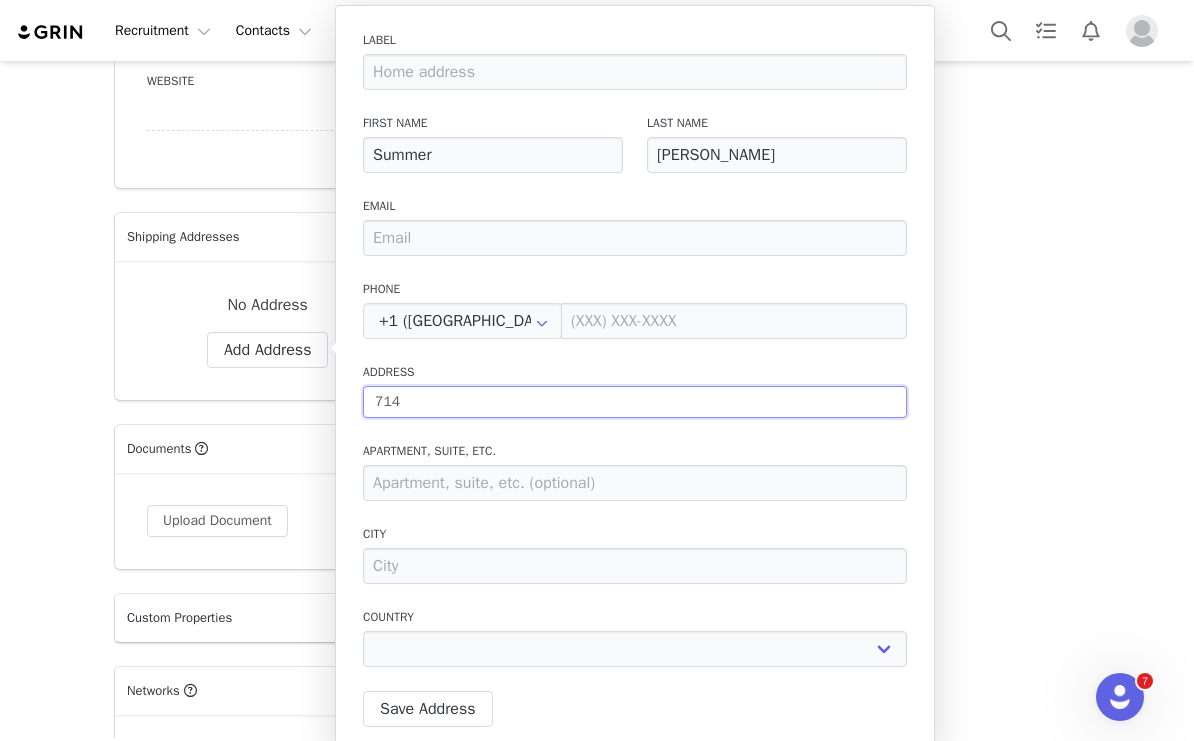 type on "714" 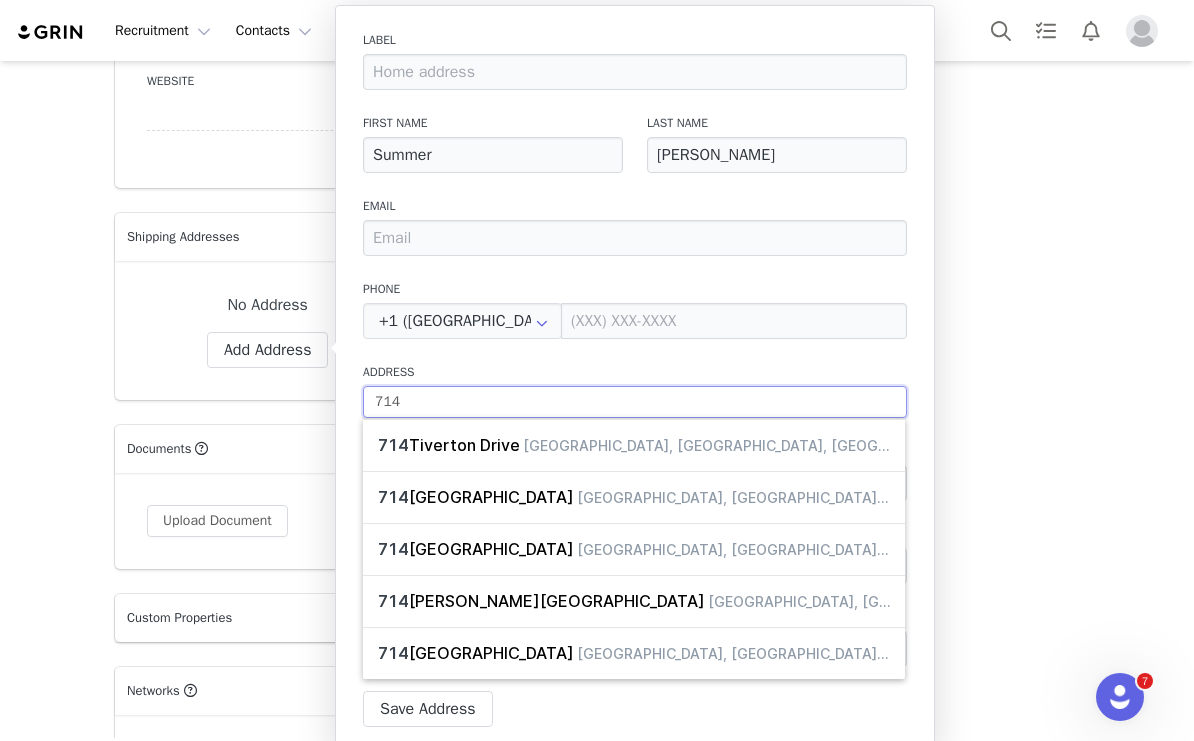 type on "714 N" 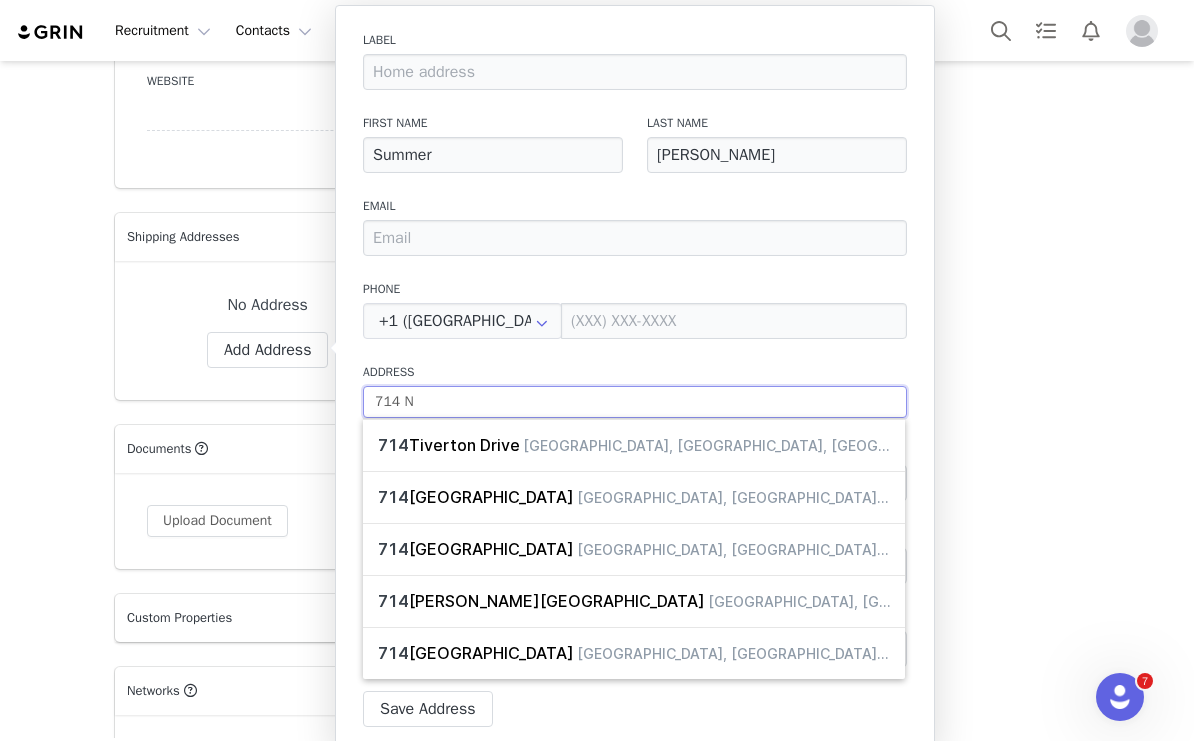 type on "714 N" 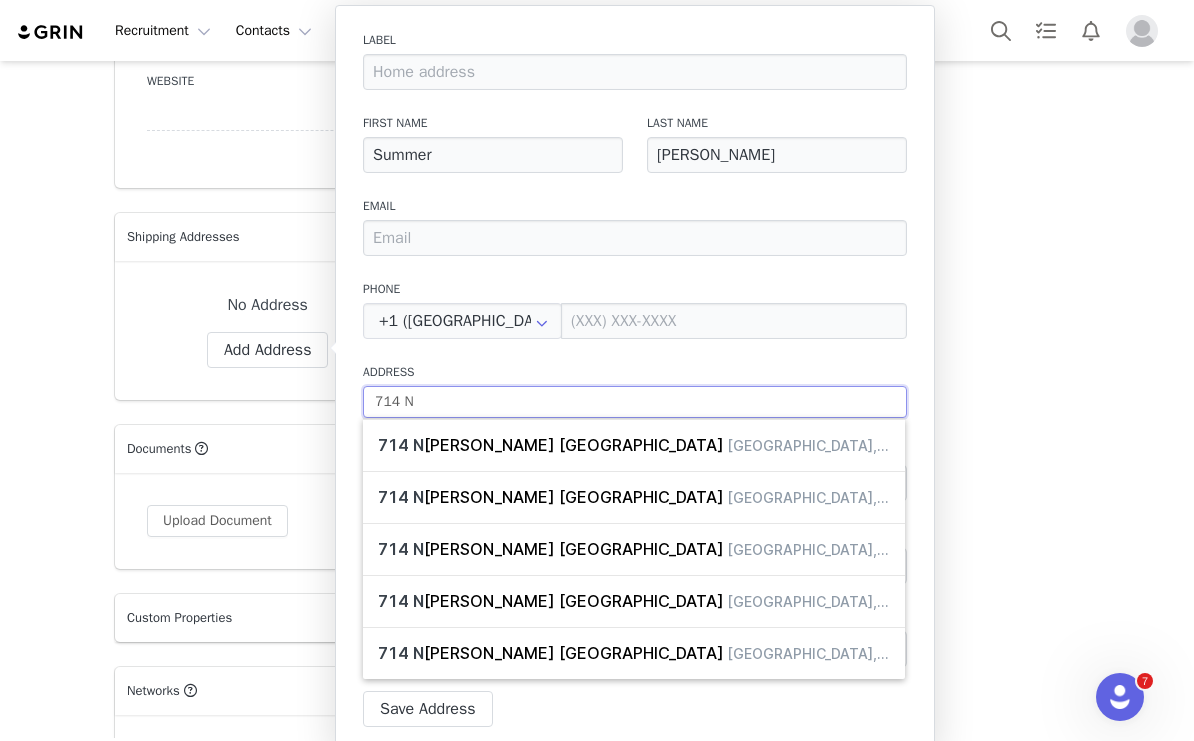 type on "714 N S" 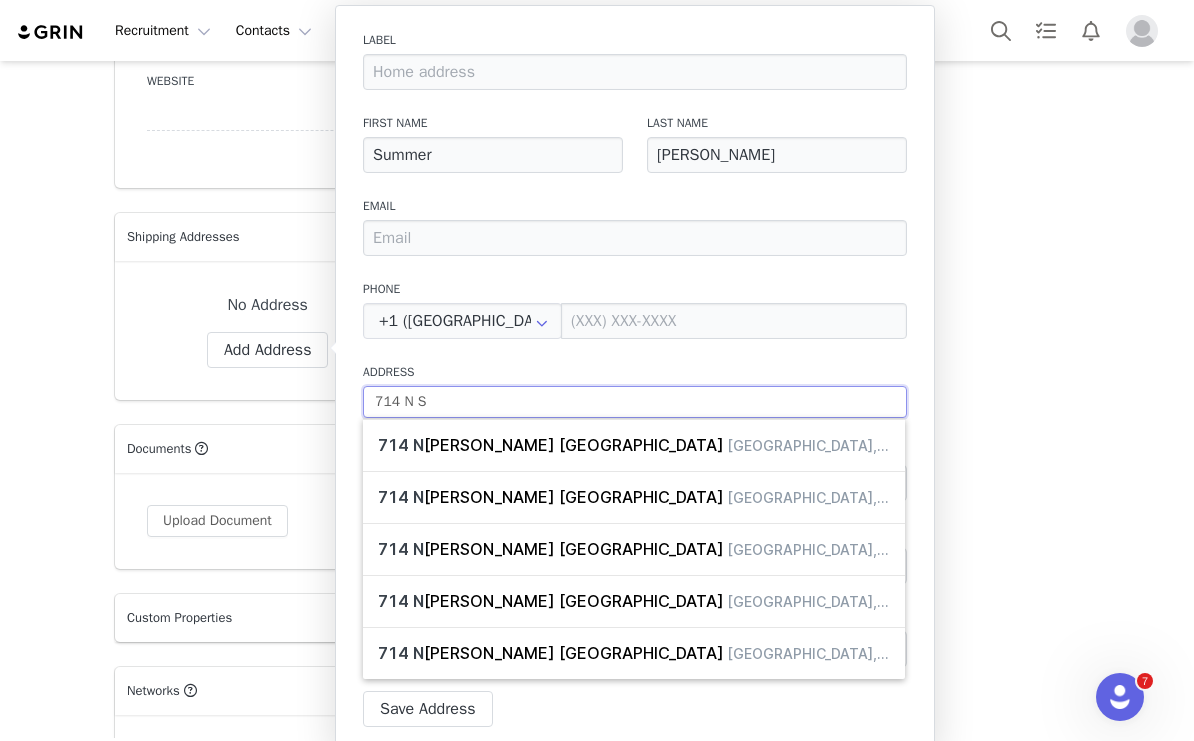 type on "714 N Sw" 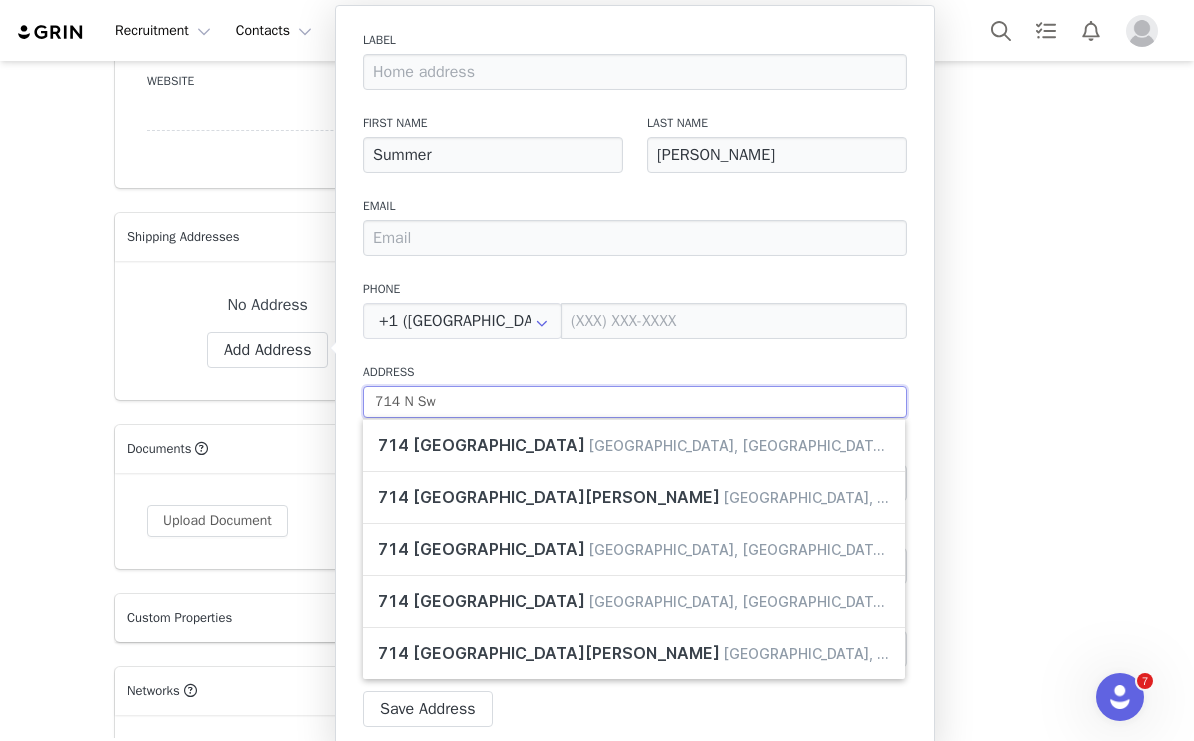 type on "714 N Swe" 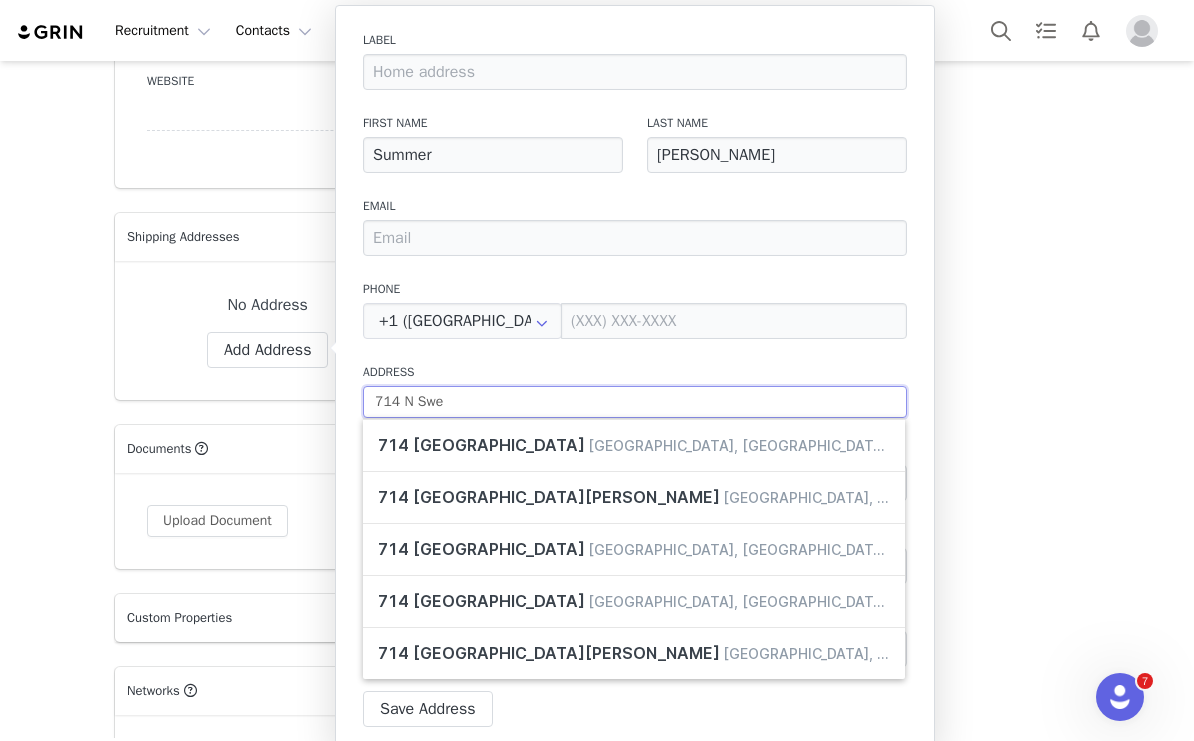 select 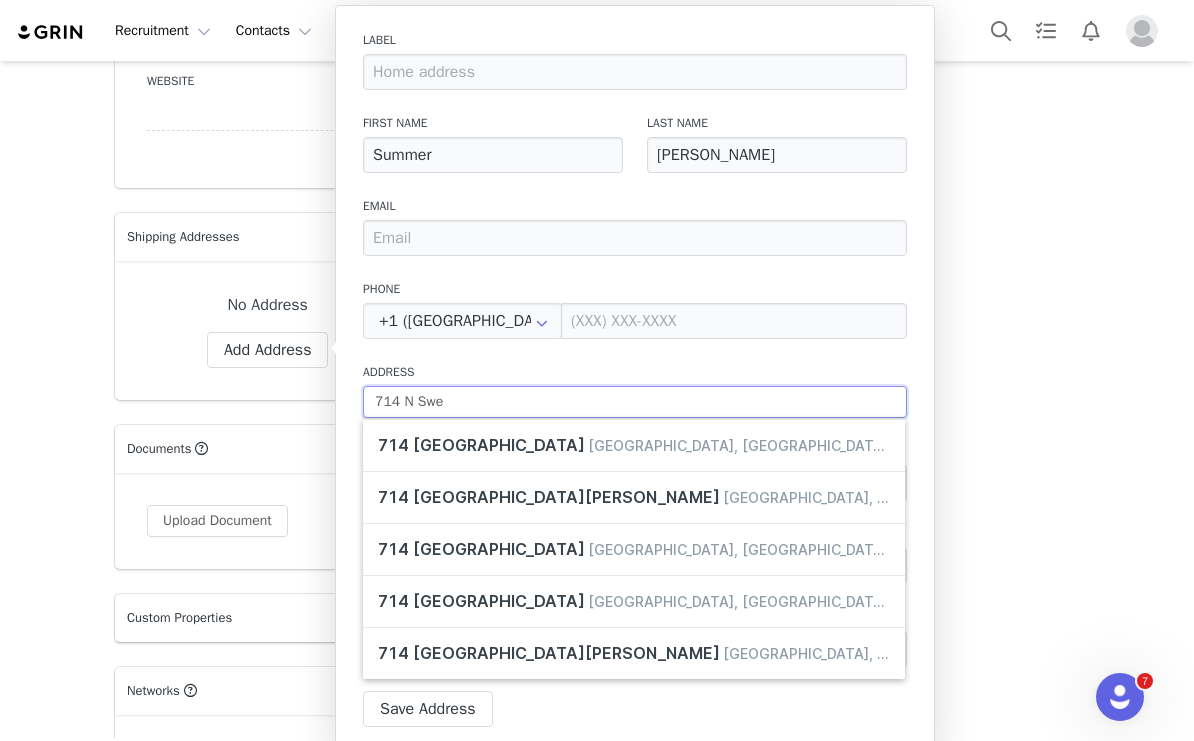 type on "714 N Swee" 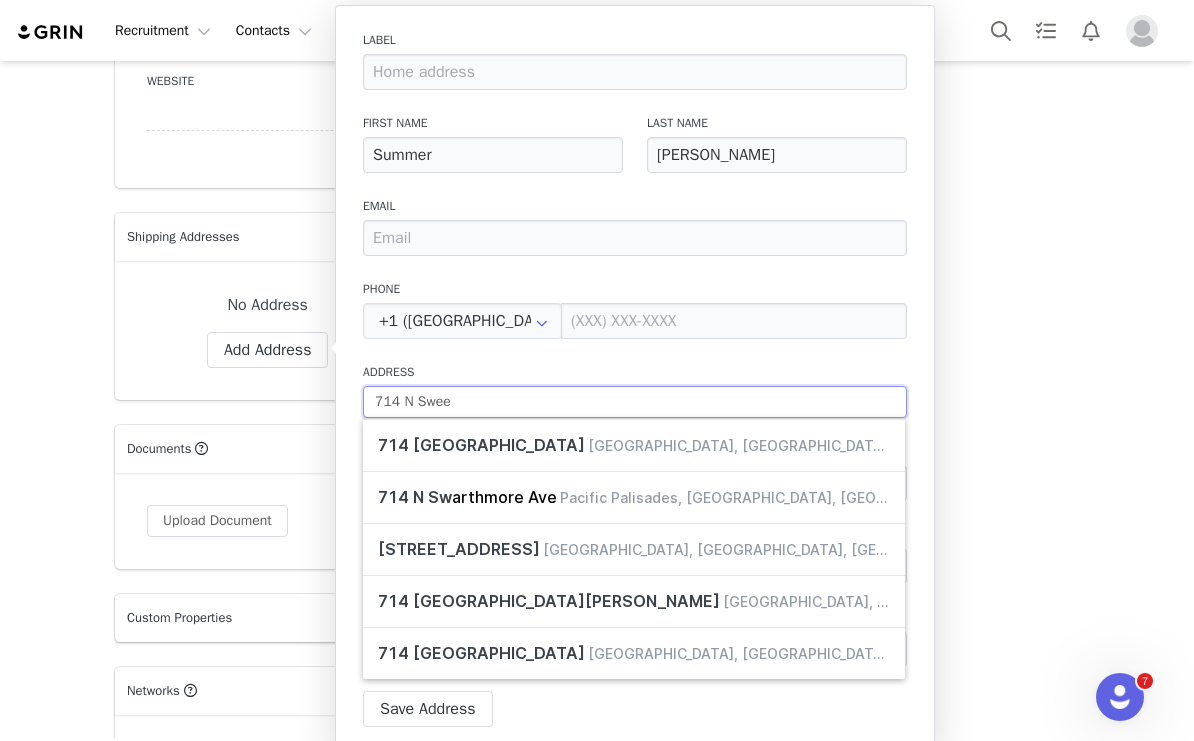 type on "714 N Sweet" 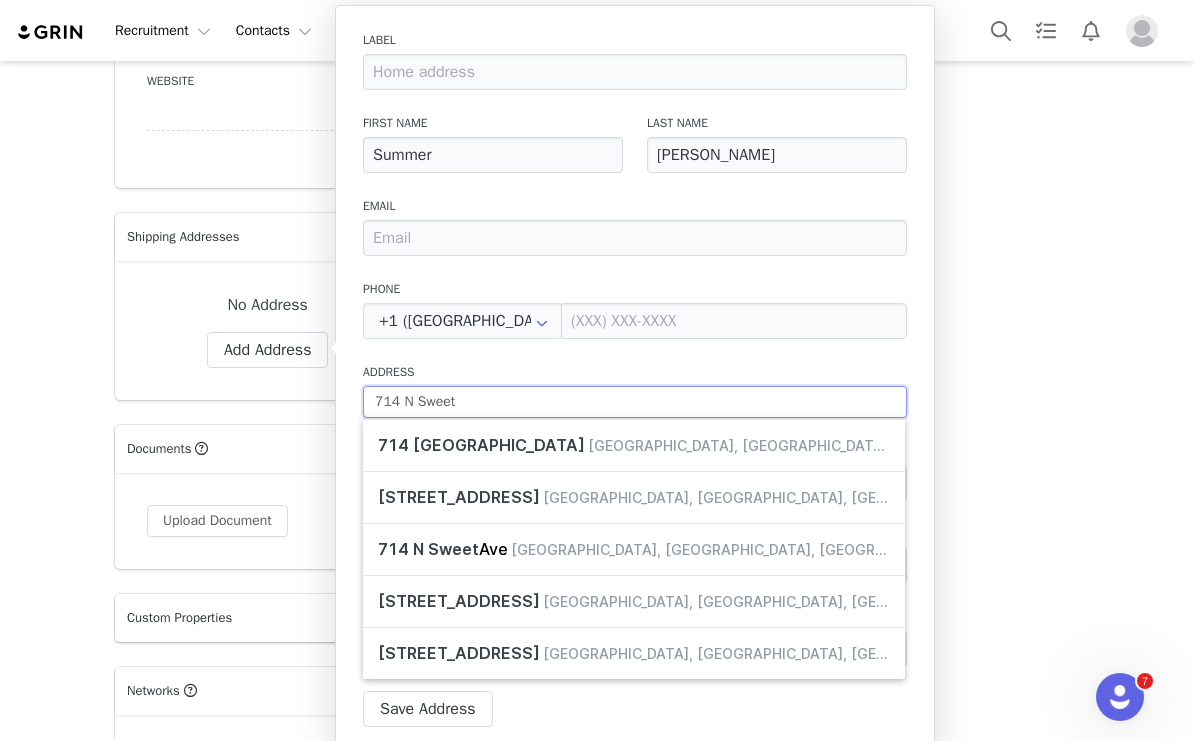 type on "714 N Sweetz" 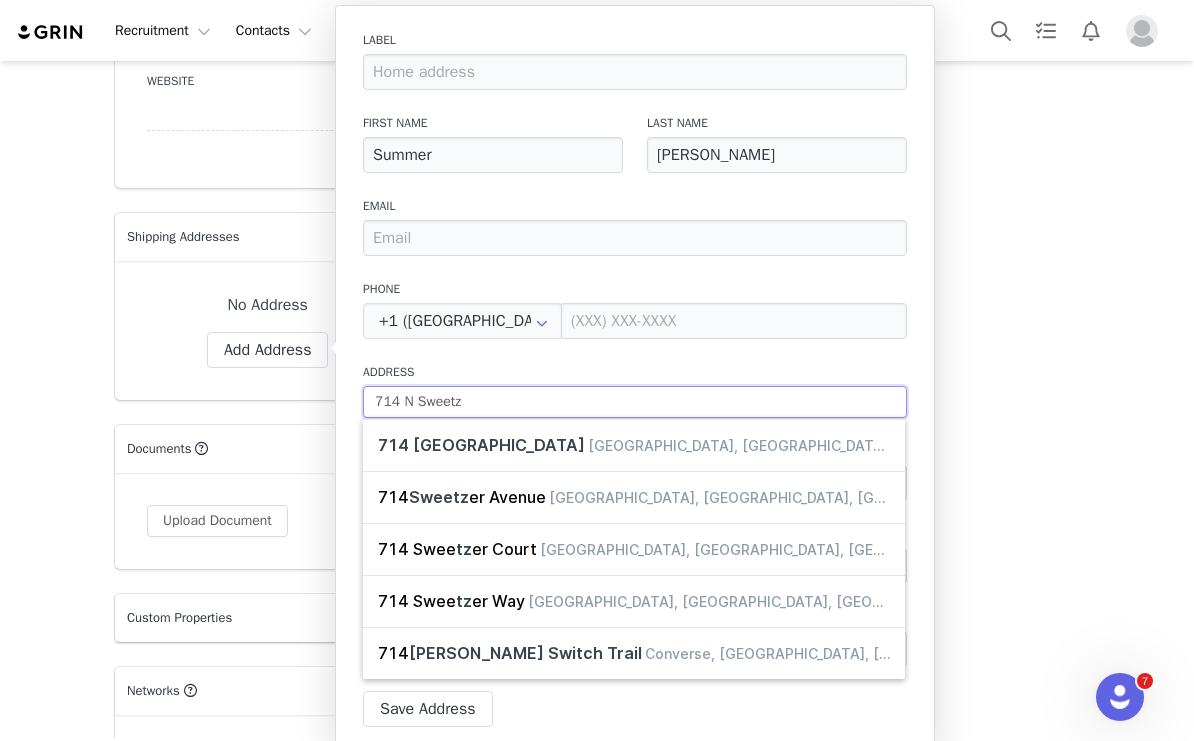 type on "714 N Sweetze" 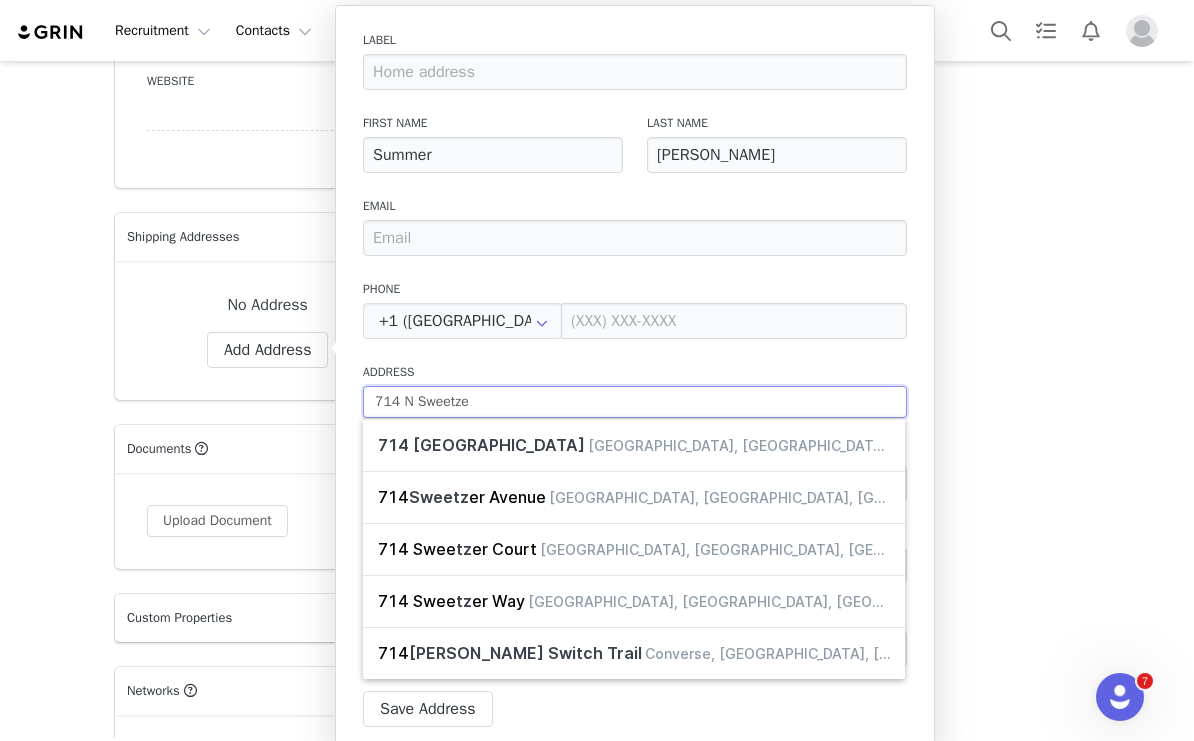 select 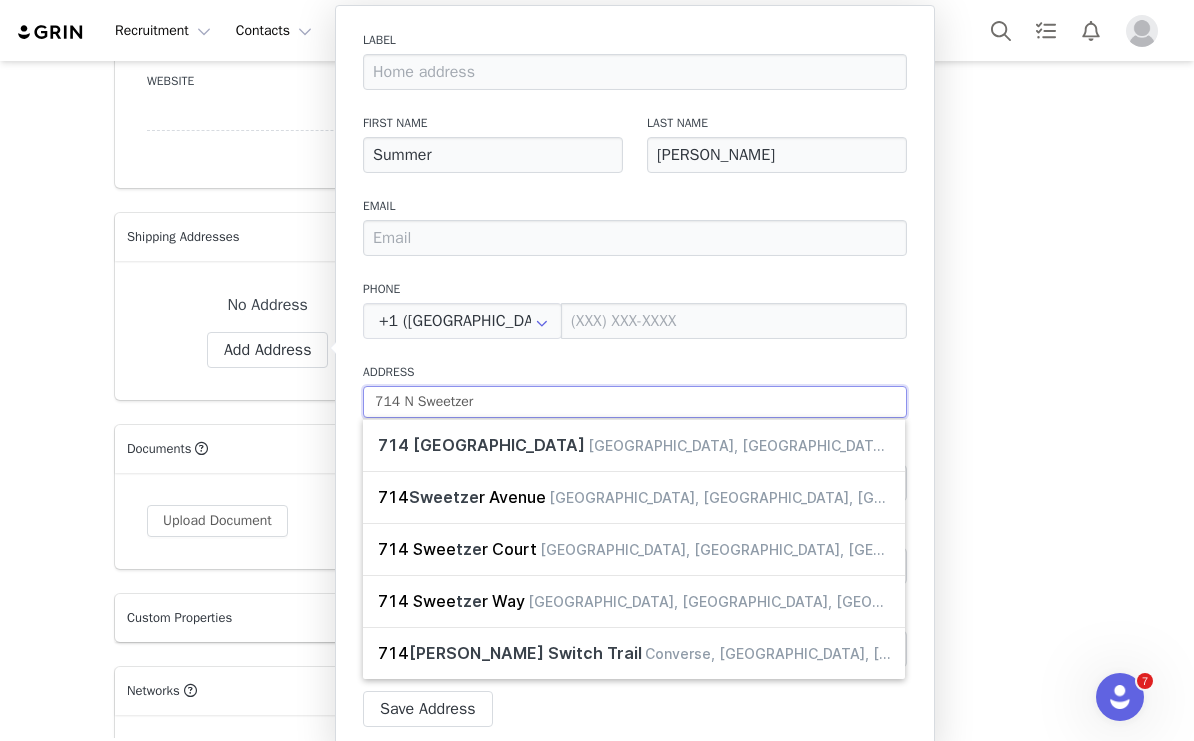 type on "714 N Sweetzer" 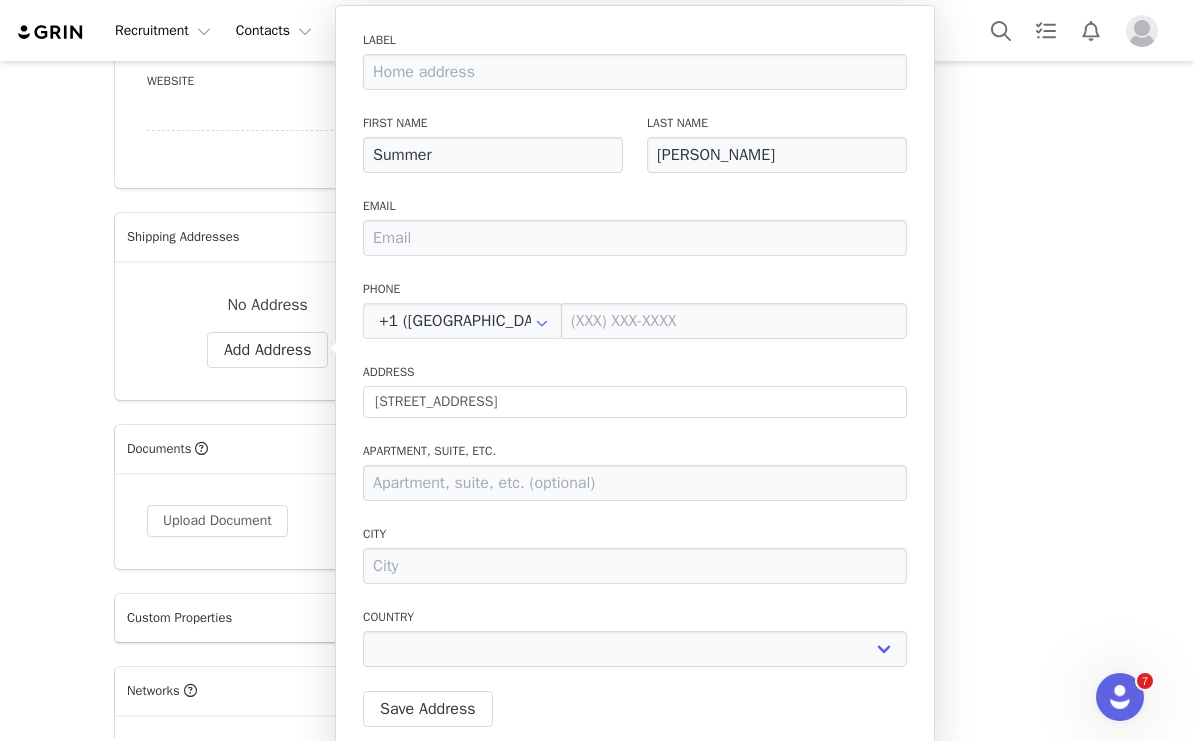 type on "[STREET_ADDRESS]" 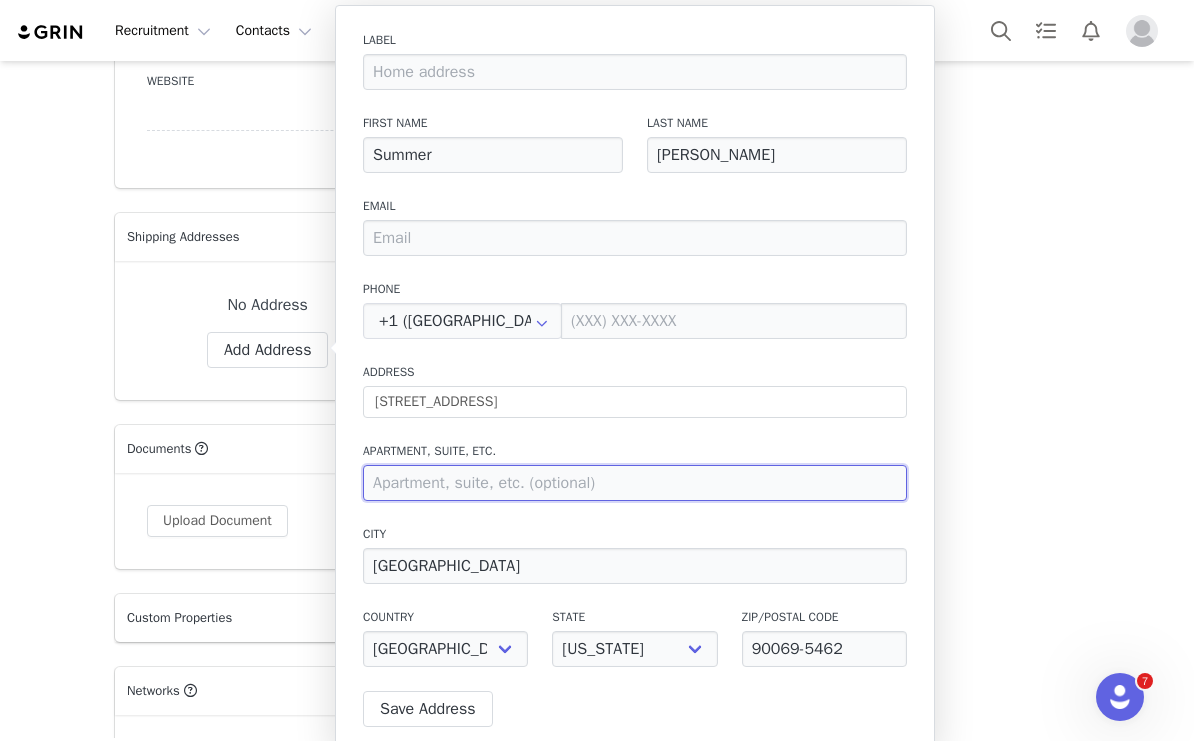click at bounding box center (635, 483) 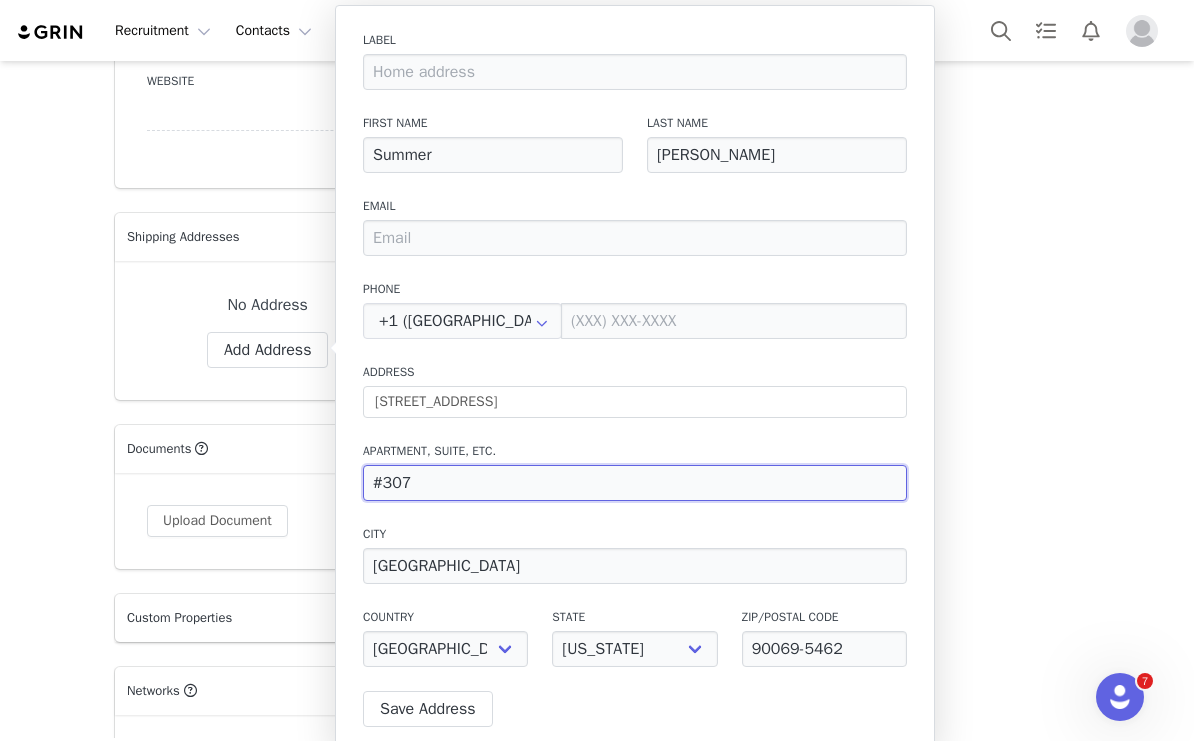 type on "#307" 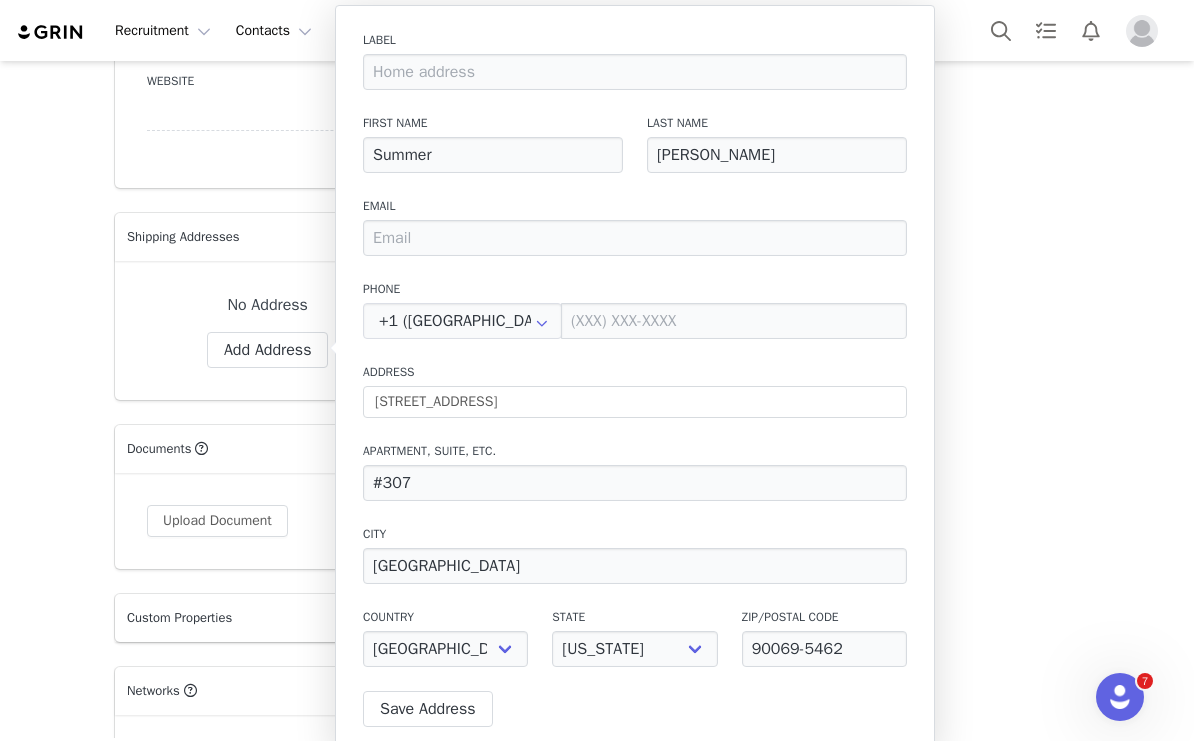 click on "Label   First Name  Summer  Last Name  [PERSON_NAME]  Email   Phone  +1 ([GEOGRAPHIC_DATA]) +93 ([GEOGRAPHIC_DATA]) +358 ([GEOGRAPHIC_DATA]) +355 ([GEOGRAPHIC_DATA]) +213 ([GEOGRAPHIC_DATA]) +376 ([GEOGRAPHIC_DATA]) +244 ([GEOGRAPHIC_DATA]) +1264 ([GEOGRAPHIC_DATA]) +1268 ([GEOGRAPHIC_DATA]) +54 ([GEOGRAPHIC_DATA]) +374 ([GEOGRAPHIC_DATA]) +297 ([GEOGRAPHIC_DATA]) +61 ([GEOGRAPHIC_DATA]) +43 ([GEOGRAPHIC_DATA]) +994 ([GEOGRAPHIC_DATA]) +1242 ([GEOGRAPHIC_DATA]) +973 ([GEOGRAPHIC_DATA]) +880 ([GEOGRAPHIC_DATA]) +1246 ([GEOGRAPHIC_DATA]) +375 ([GEOGRAPHIC_DATA]) +32 ([GEOGRAPHIC_DATA]) +501 ([GEOGRAPHIC_DATA]) +229 ([GEOGRAPHIC_DATA]) +1441 ([GEOGRAPHIC_DATA]) +975 ([GEOGRAPHIC_DATA]) +591 ([GEOGRAPHIC_DATA]) +599 ([GEOGRAPHIC_DATA]) +387 ([GEOGRAPHIC_DATA]) +267 ([GEOGRAPHIC_DATA]) +0 ([GEOGRAPHIC_DATA]) +55 ([GEOGRAPHIC_DATA]) +673 ([GEOGRAPHIC_DATA]) +359 ([GEOGRAPHIC_DATA]) +226 ([GEOGRAPHIC_DATA]) +257 ([GEOGRAPHIC_DATA]) +855 ([GEOGRAPHIC_DATA]) +1 ([GEOGRAPHIC_DATA]) +238 ([GEOGRAPHIC_DATA]) +1345 ([GEOGRAPHIC_DATA]) +236 ([GEOGRAPHIC_DATA]) +235 ([GEOGRAPHIC_DATA]) +56 ([GEOGRAPHIC_DATA]) +86 ([GEOGRAPHIC_DATA]) +61 ([GEOGRAPHIC_DATA]) +672 ([GEOGRAPHIC_DATA]) +57 ([GEOGRAPHIC_DATA]) +269 ([GEOGRAPHIC_DATA]) +242 ([GEOGRAPHIC_DATA]) +243 ([GEOGRAPHIC_DATA], [GEOGRAPHIC_DATA]) +682 ([GEOGRAPHIC_DATA]) +506 ([GEOGRAPHIC_DATA]) +225 ([GEOGRAPHIC_DATA]) +385 ([GEOGRAPHIC_DATA])" at bounding box center [635, 355] 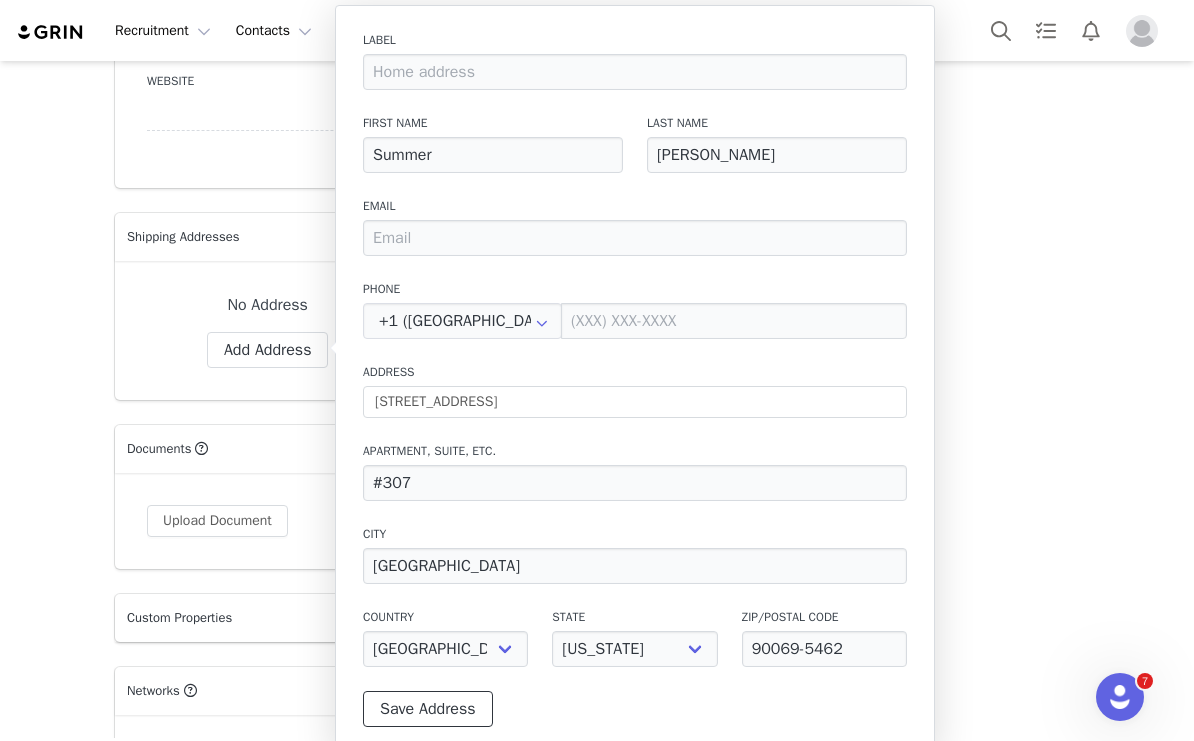 click on "Save Address" at bounding box center [428, 709] 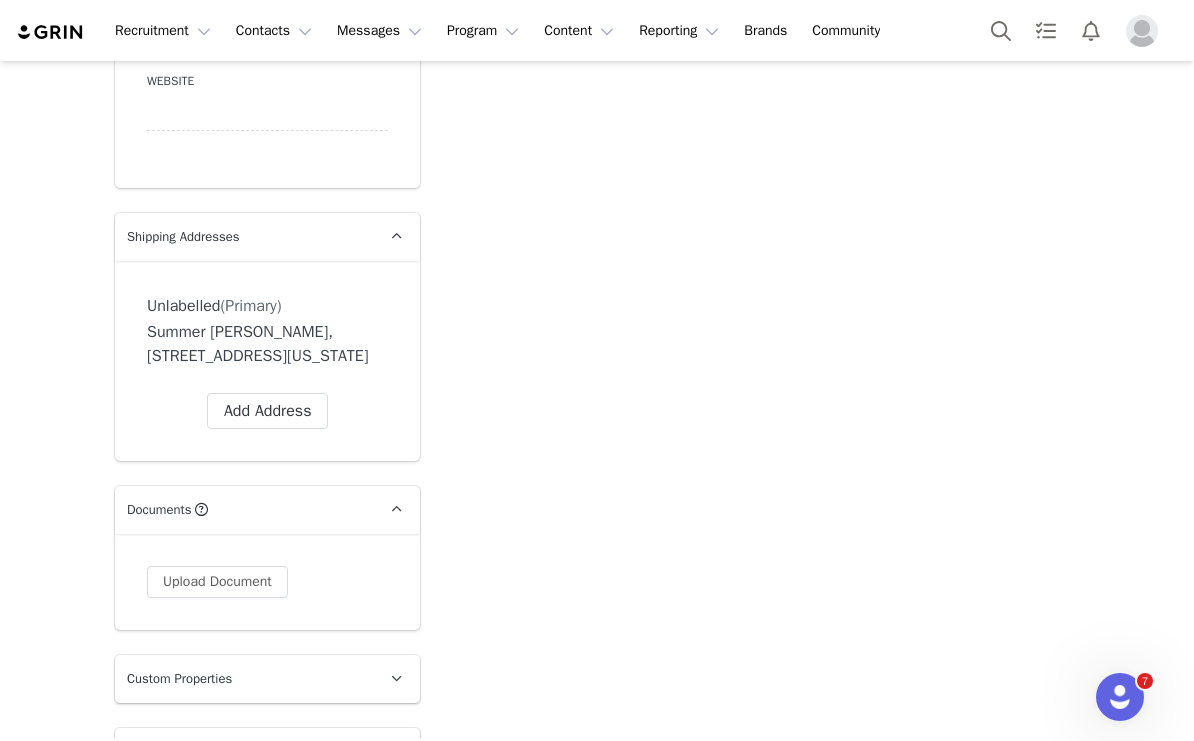 click on "Add Note   Send Email   Send Alert   Tasks  System Font 12pt To open the popup, press Shift+Enter To open the popup, press Shift+Enter To open the popup, press Shift+Enter To open the popup, press Shift+Enter Save Note Cancel Recent Activity All Notes Content Emails Actions Updates Contact Sync ⁨ Instagram ⁩ was updated by ⁨ [PERSON_NAME] ⁩. [DATE] 10:20 PM ⁨ Instagram ⁩ was updated by ⁨ [PERSON_NAME] ⁩. [DATE] 10:20 PM Show more" at bounding box center [761, 694] 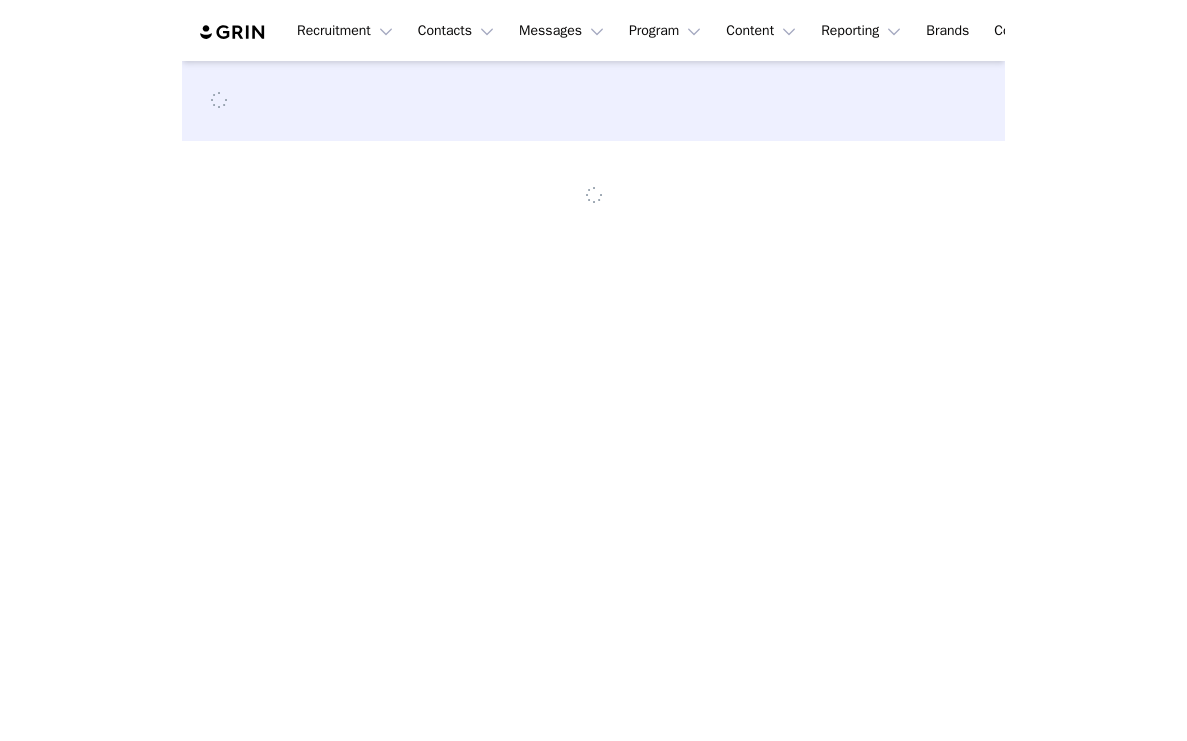 scroll, scrollTop: 0, scrollLeft: 0, axis: both 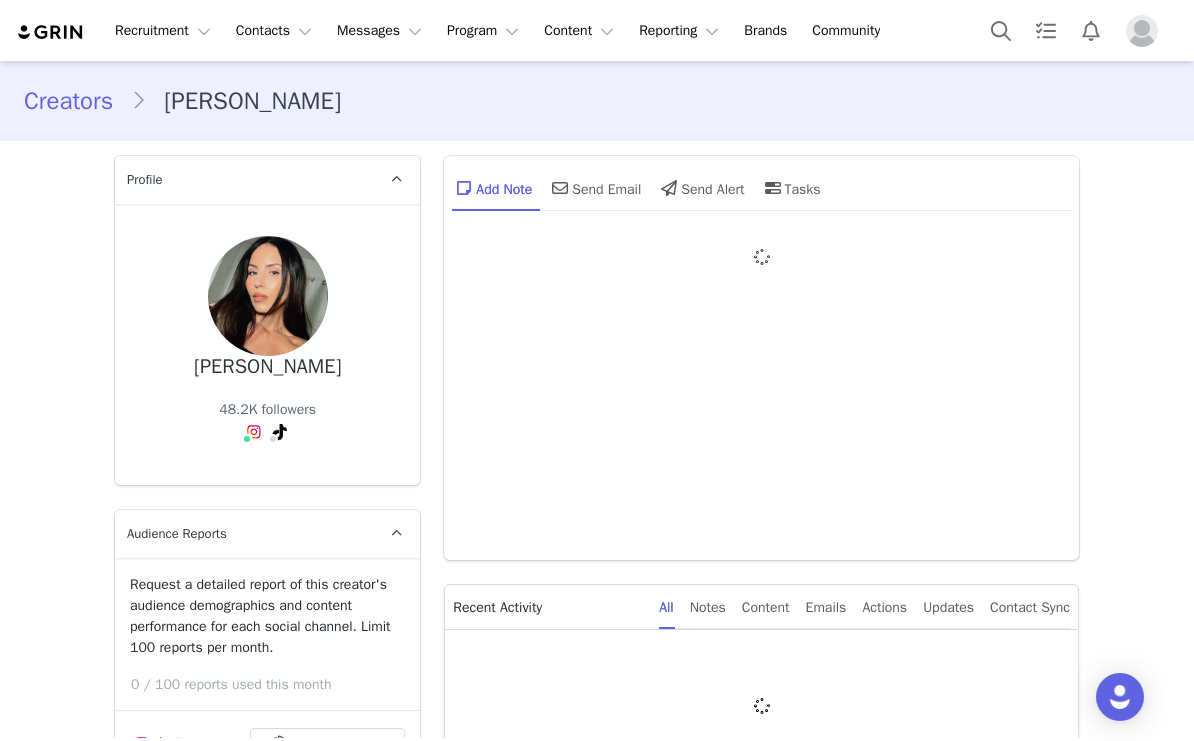 type on "+1 ([GEOGRAPHIC_DATA])" 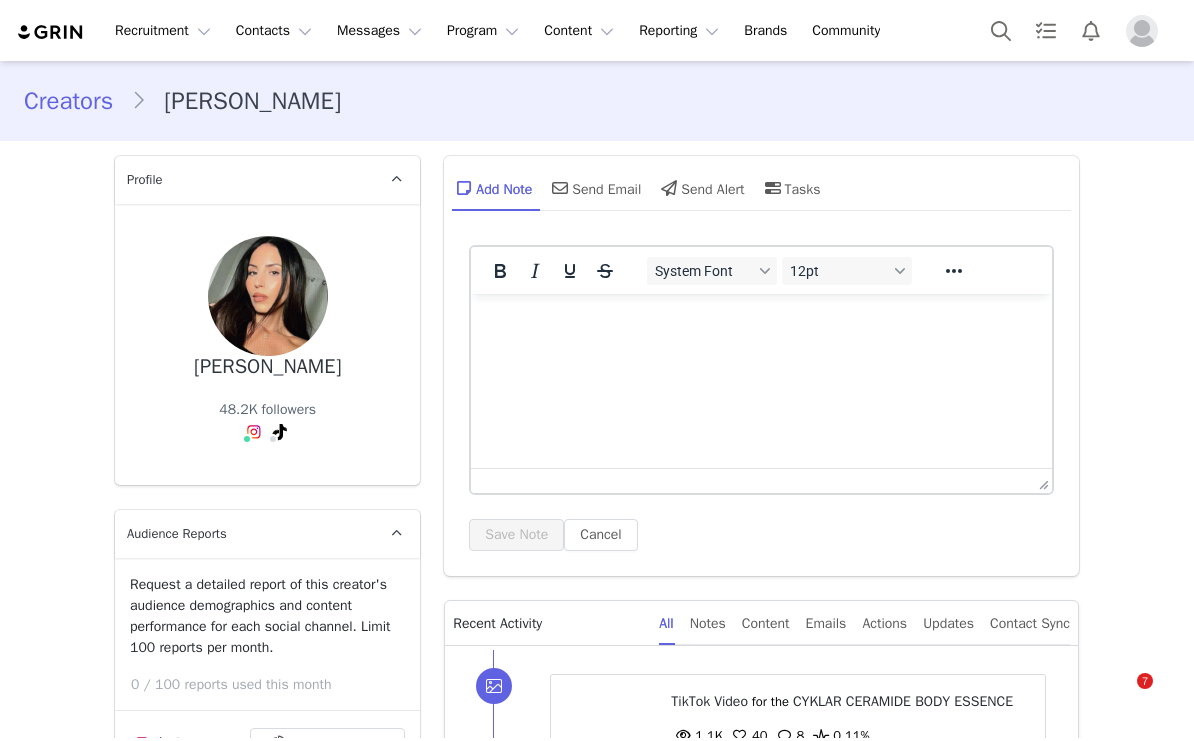 scroll, scrollTop: 0, scrollLeft: 0, axis: both 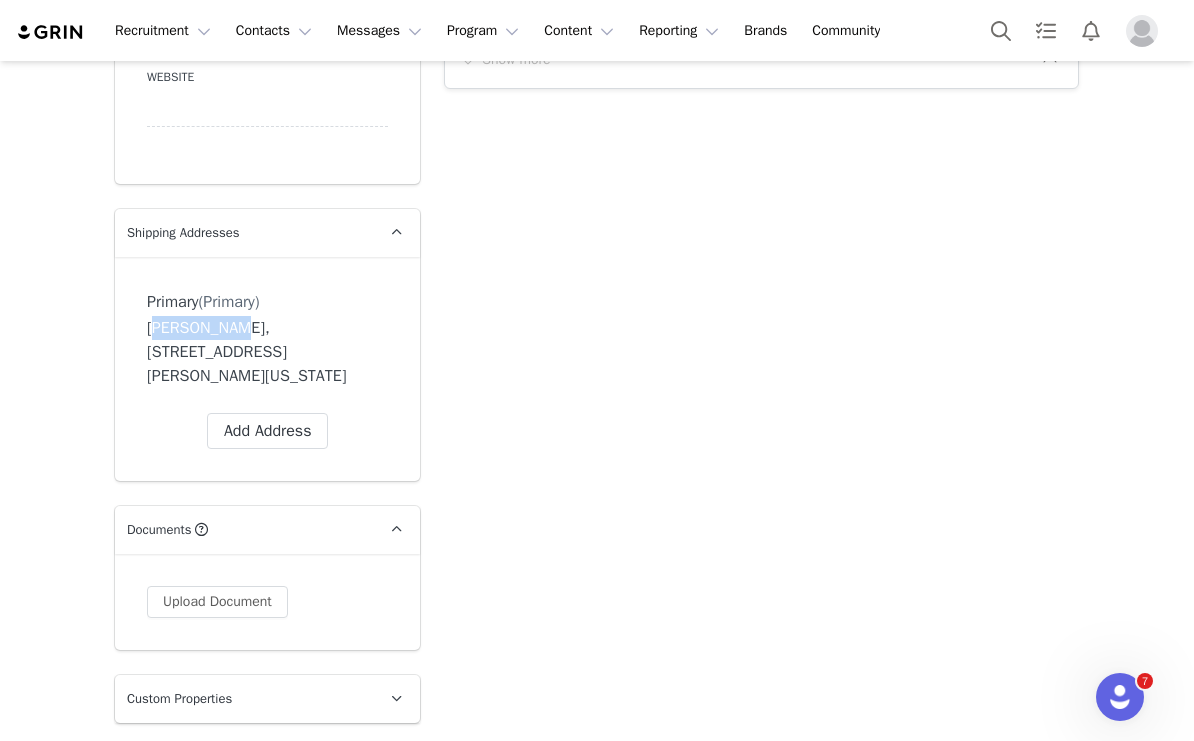 drag, startPoint x: 212, startPoint y: 327, endPoint x: 74, endPoint y: 327, distance: 138 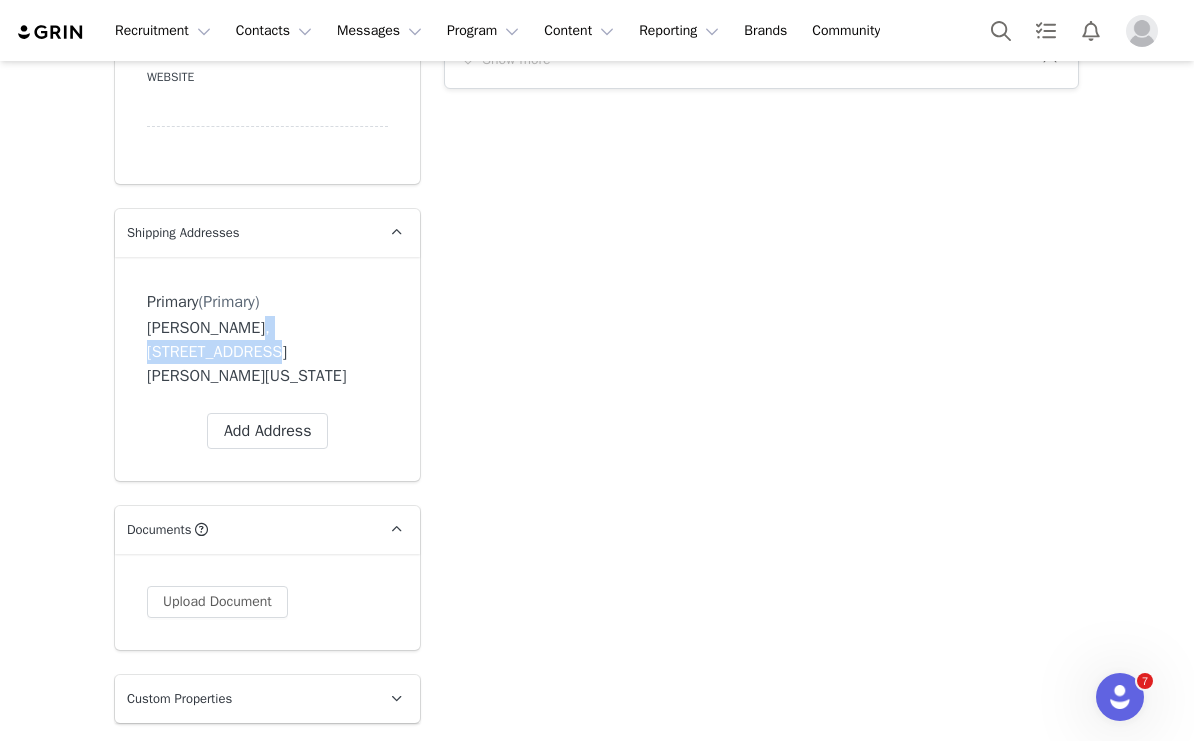 drag, startPoint x: 342, startPoint y: 327, endPoint x: 224, endPoint y: 327, distance: 118 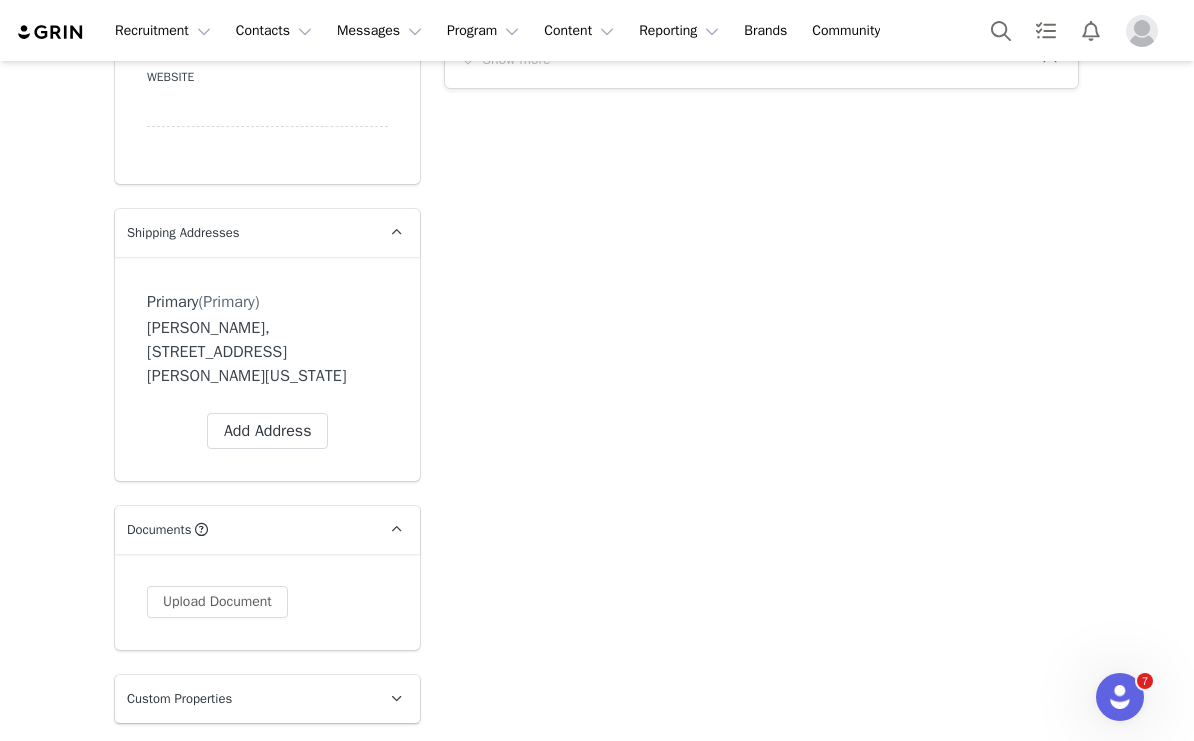 click on "Lori Haber, 312 N Gardner St. Los Angeles, California 90036 United States" at bounding box center (267, 352) 